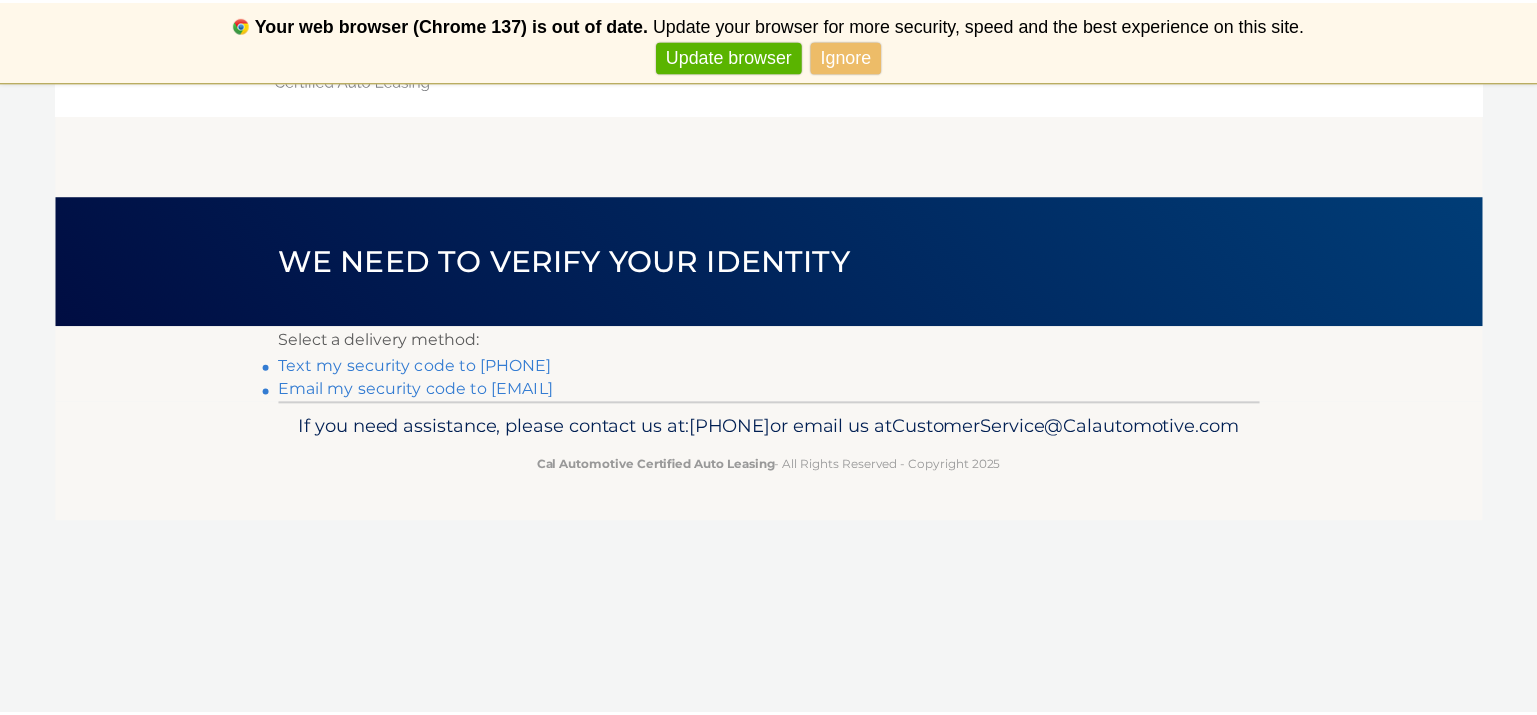scroll, scrollTop: 0, scrollLeft: 0, axis: both 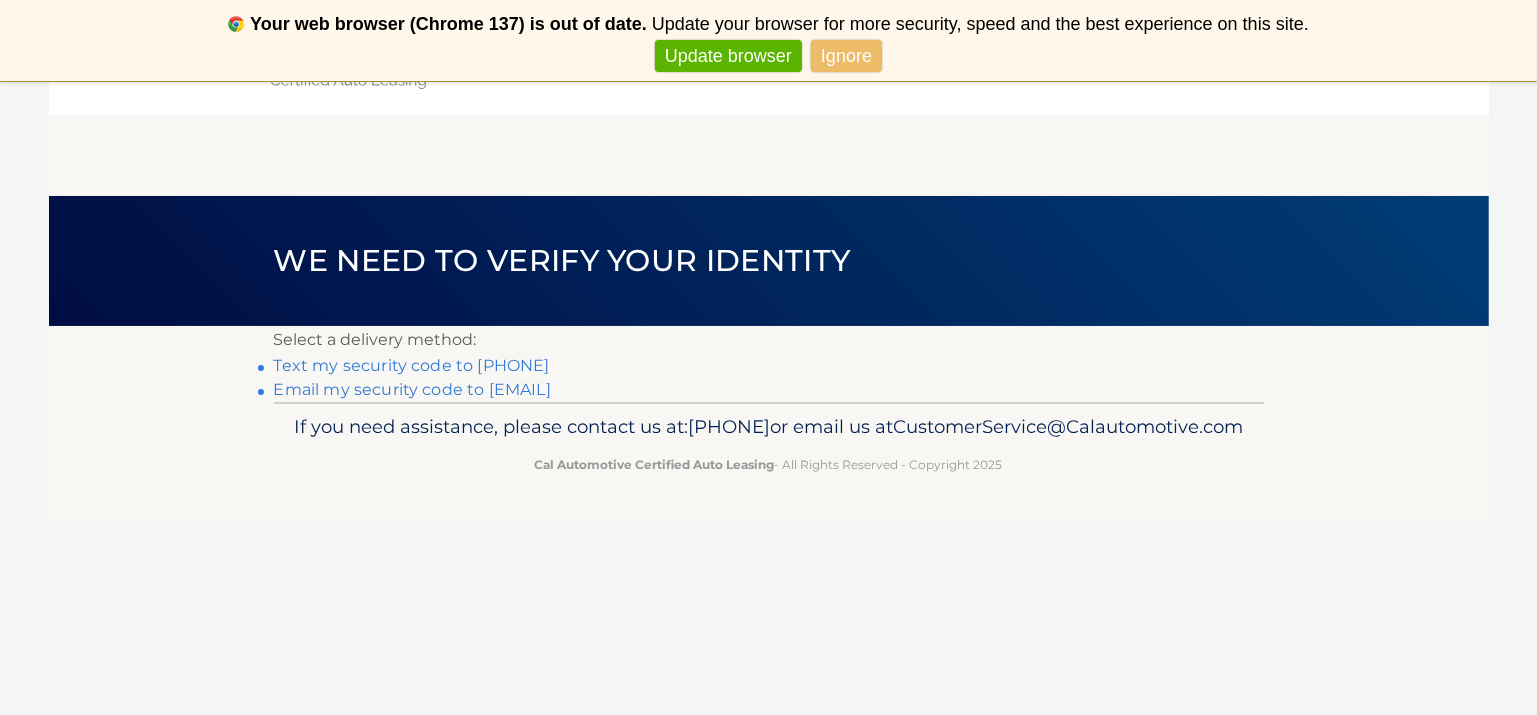 click on "Text my security code to [PHONE]" at bounding box center (412, 365) 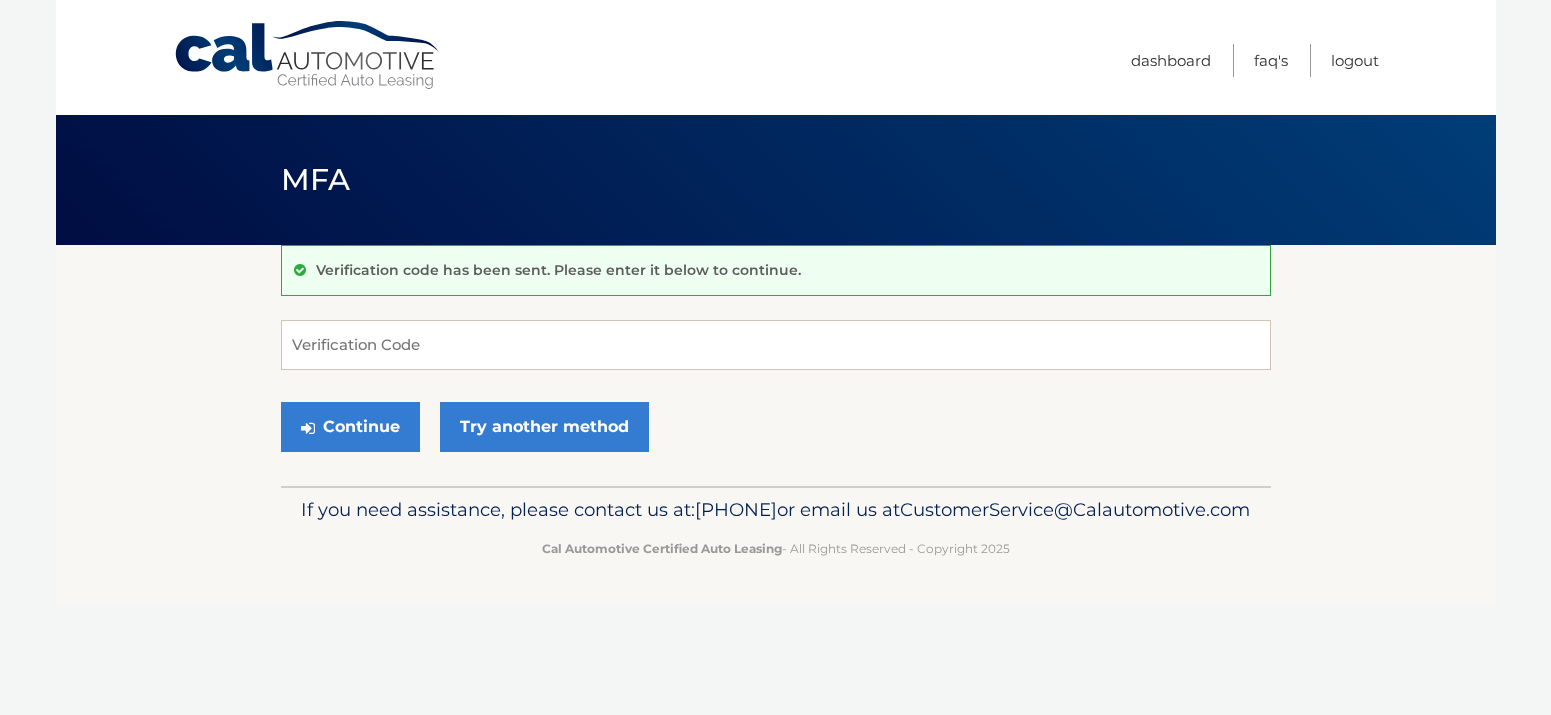 scroll, scrollTop: 0, scrollLeft: 0, axis: both 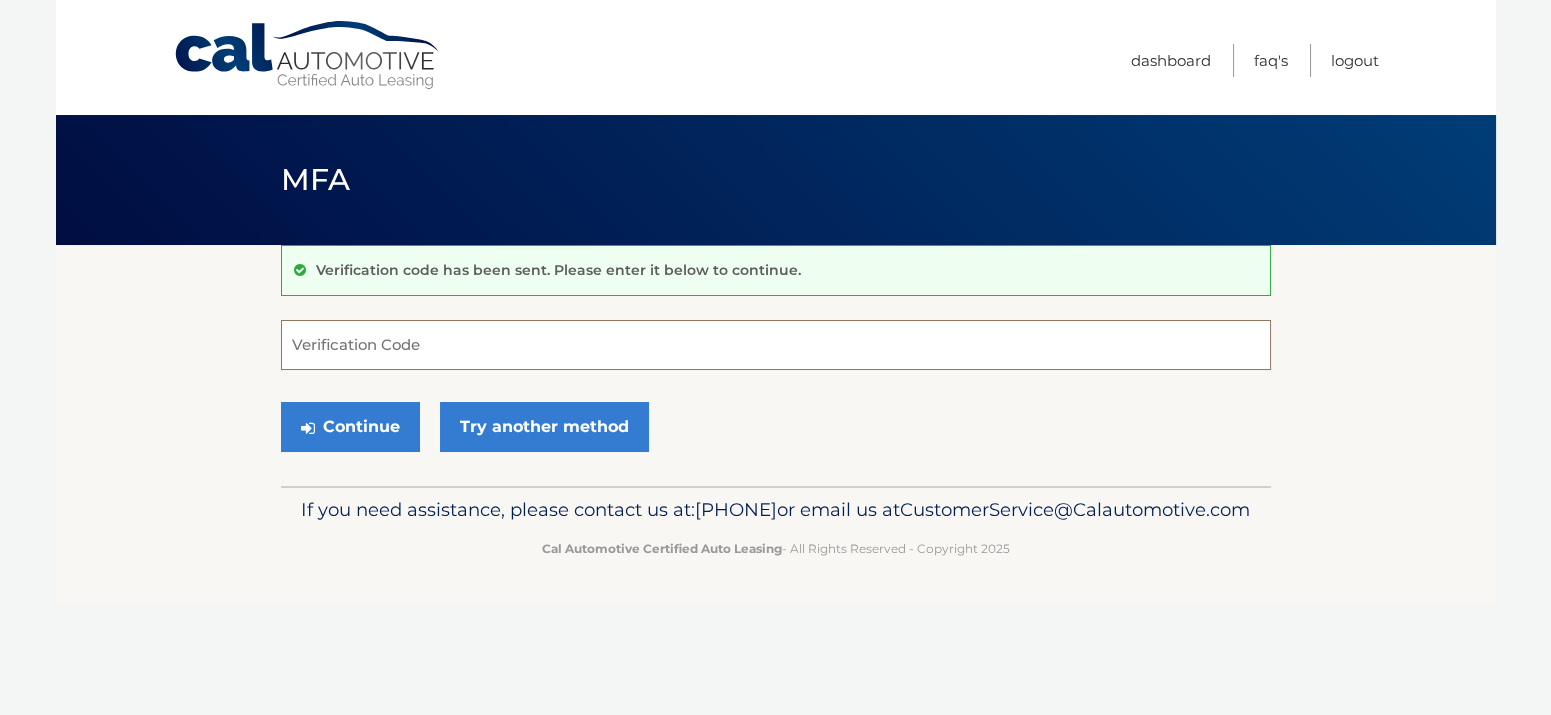 click on "Verification Code" at bounding box center [776, 345] 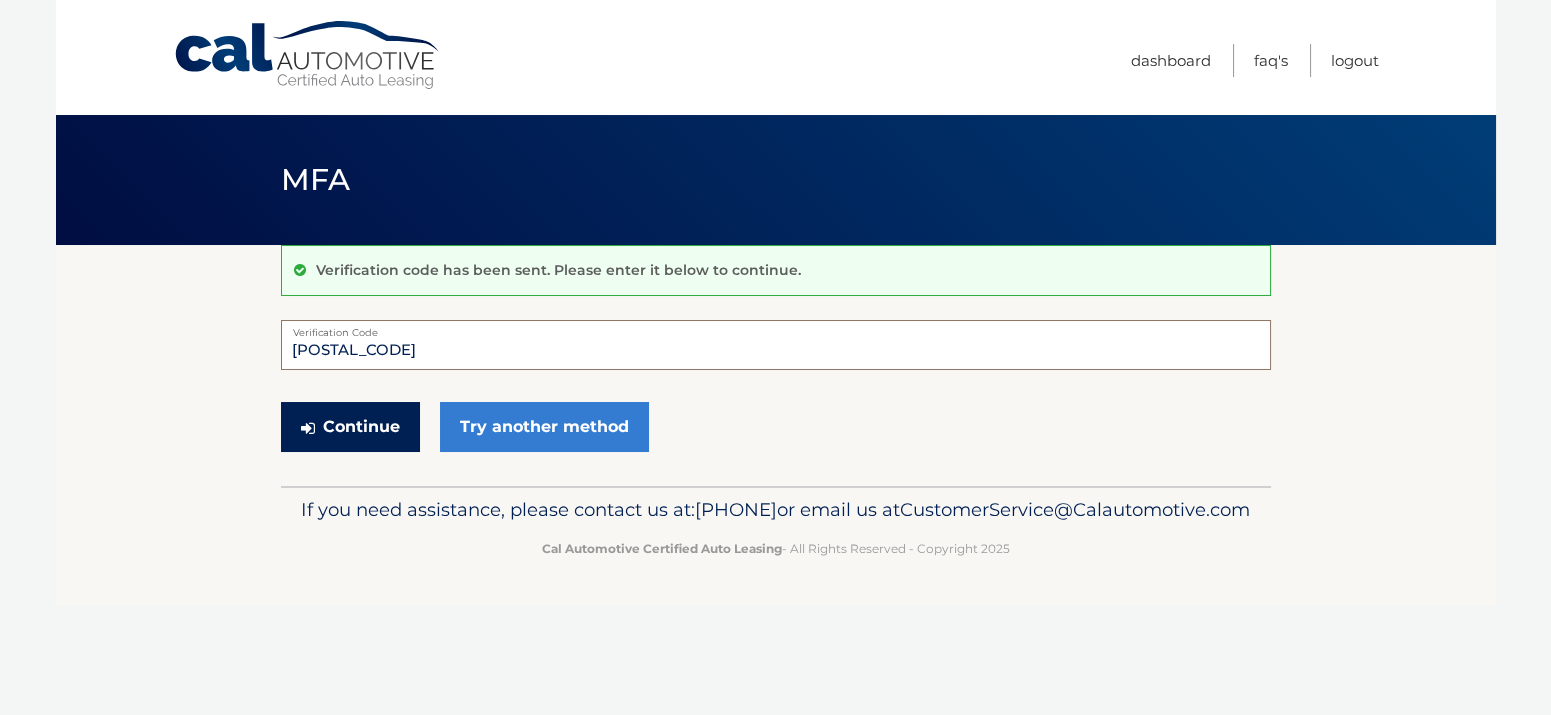 type on "051701" 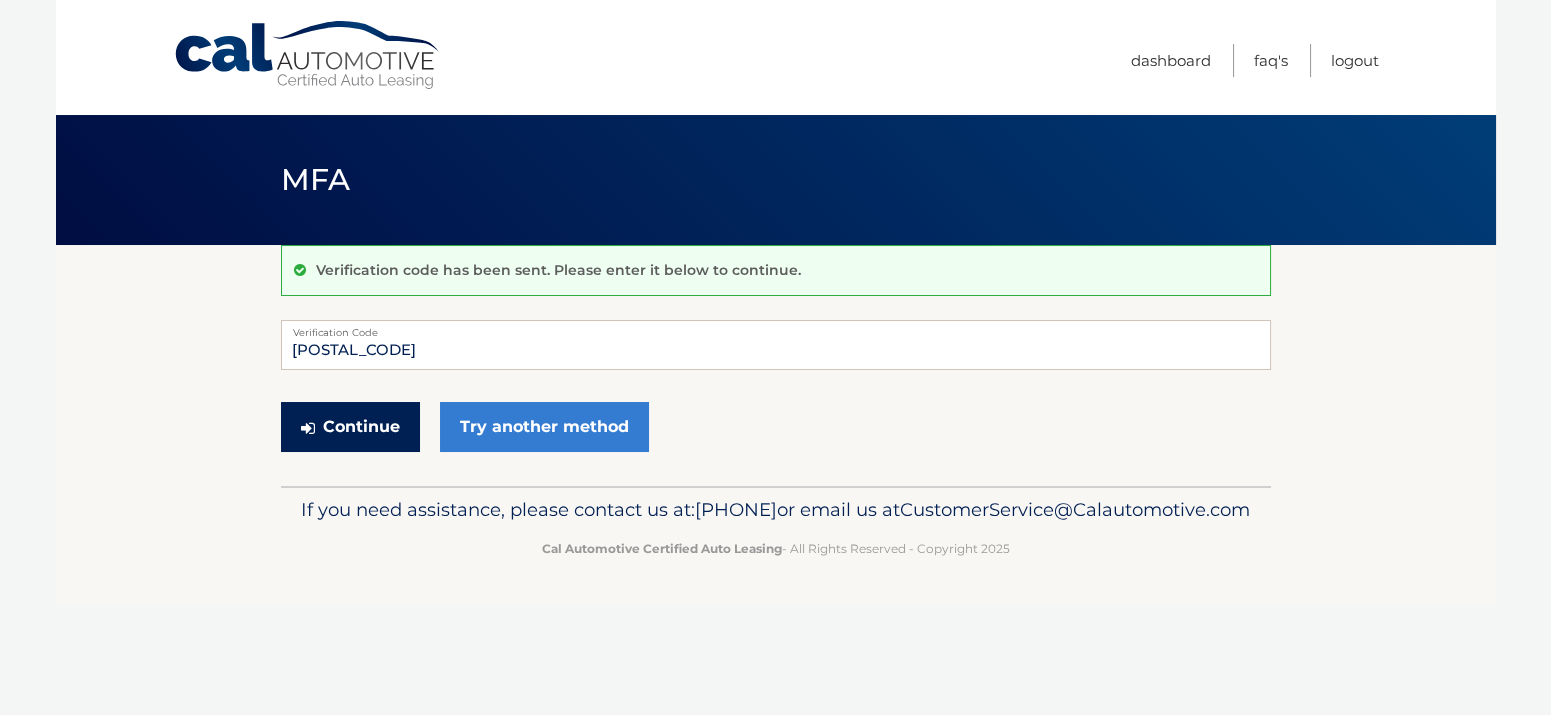 click on "Continue" at bounding box center (350, 427) 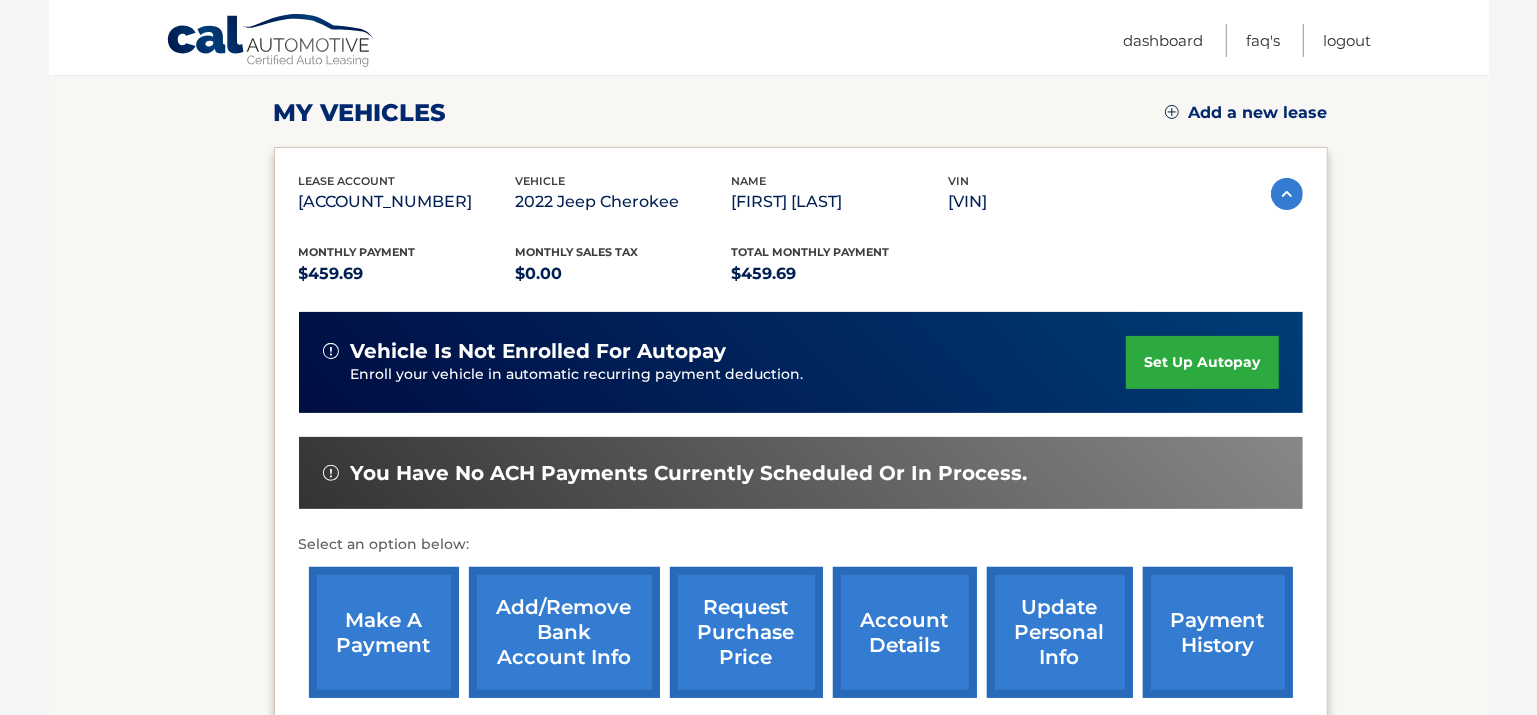 scroll, scrollTop: 272, scrollLeft: 0, axis: vertical 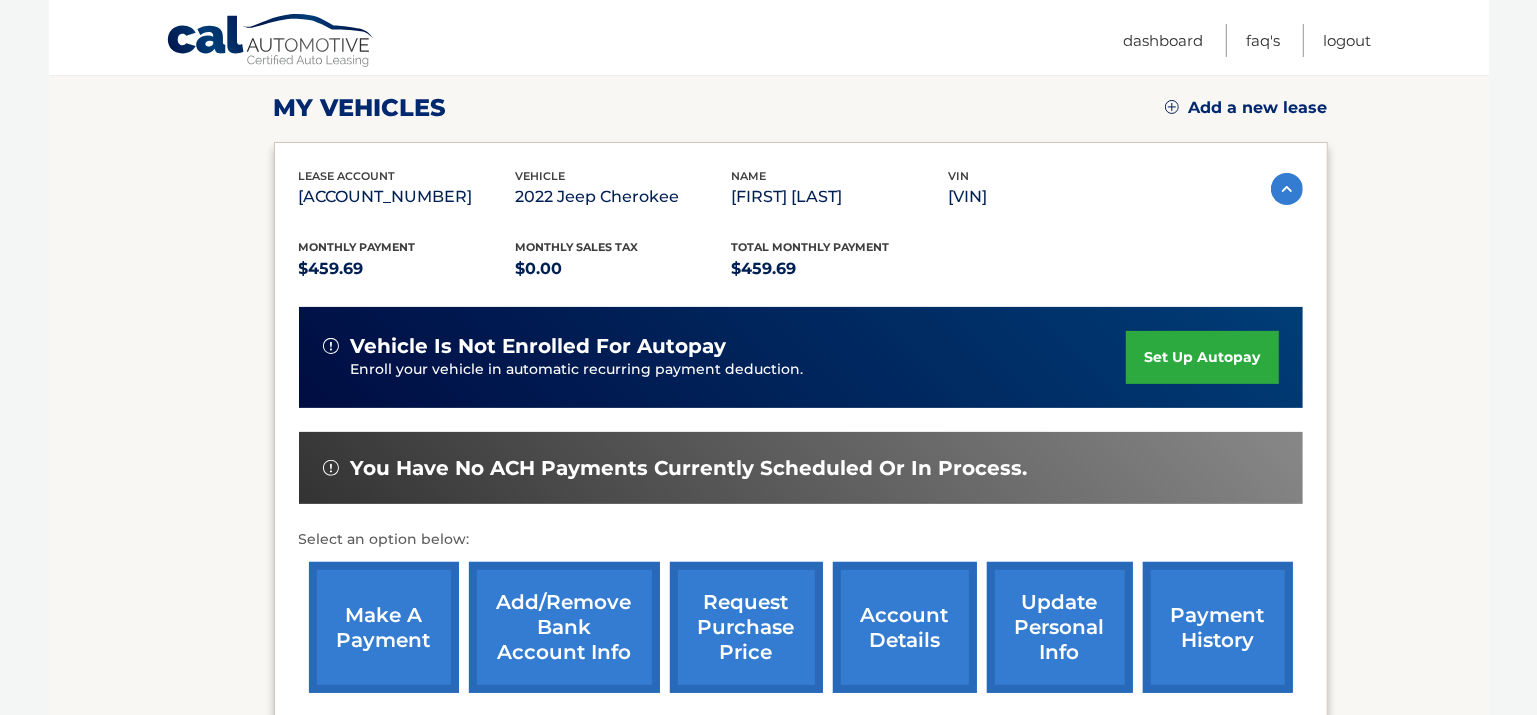 click on "make a payment" at bounding box center (384, 627) 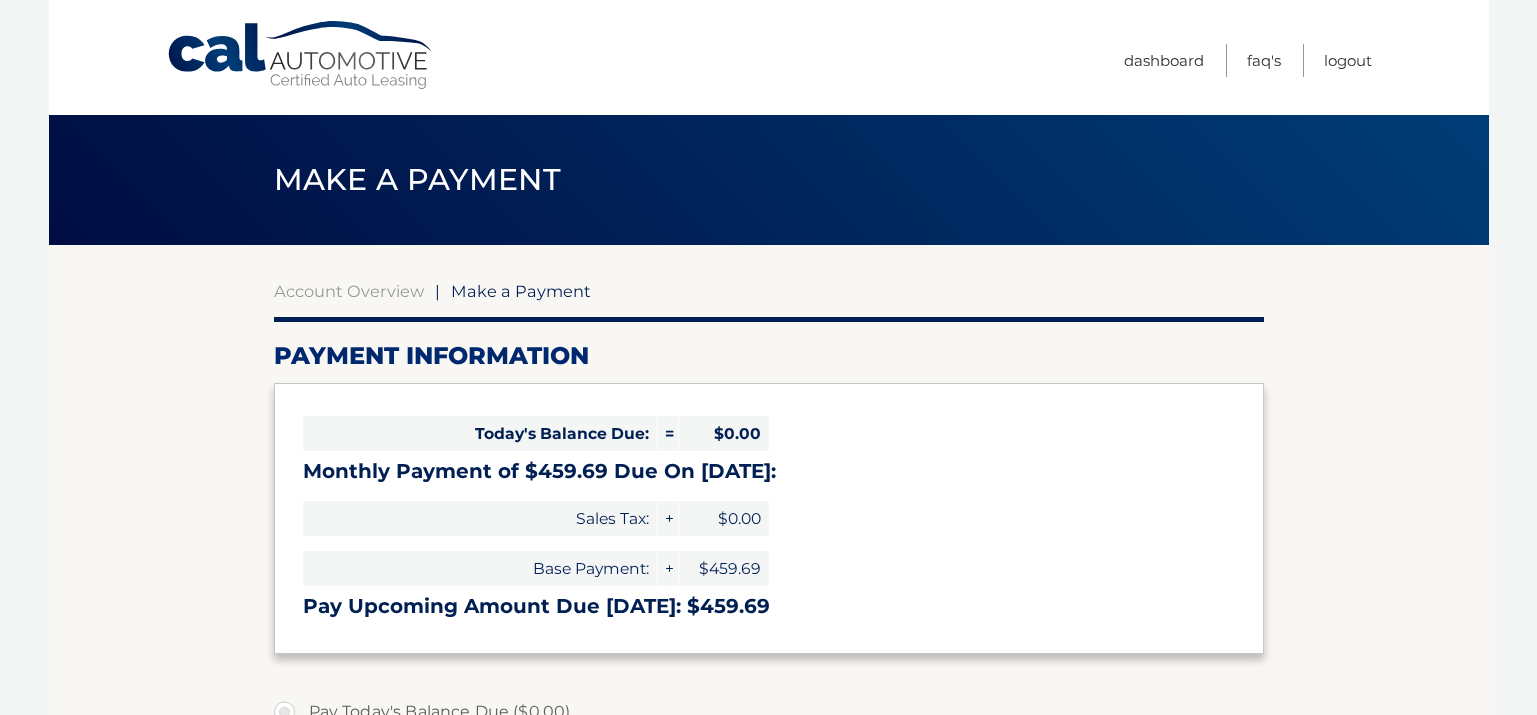 select on "MDllMmUyZWEtOGM4Ny00YzJhLTljNjktNTYzZTQxYmYyODMy" 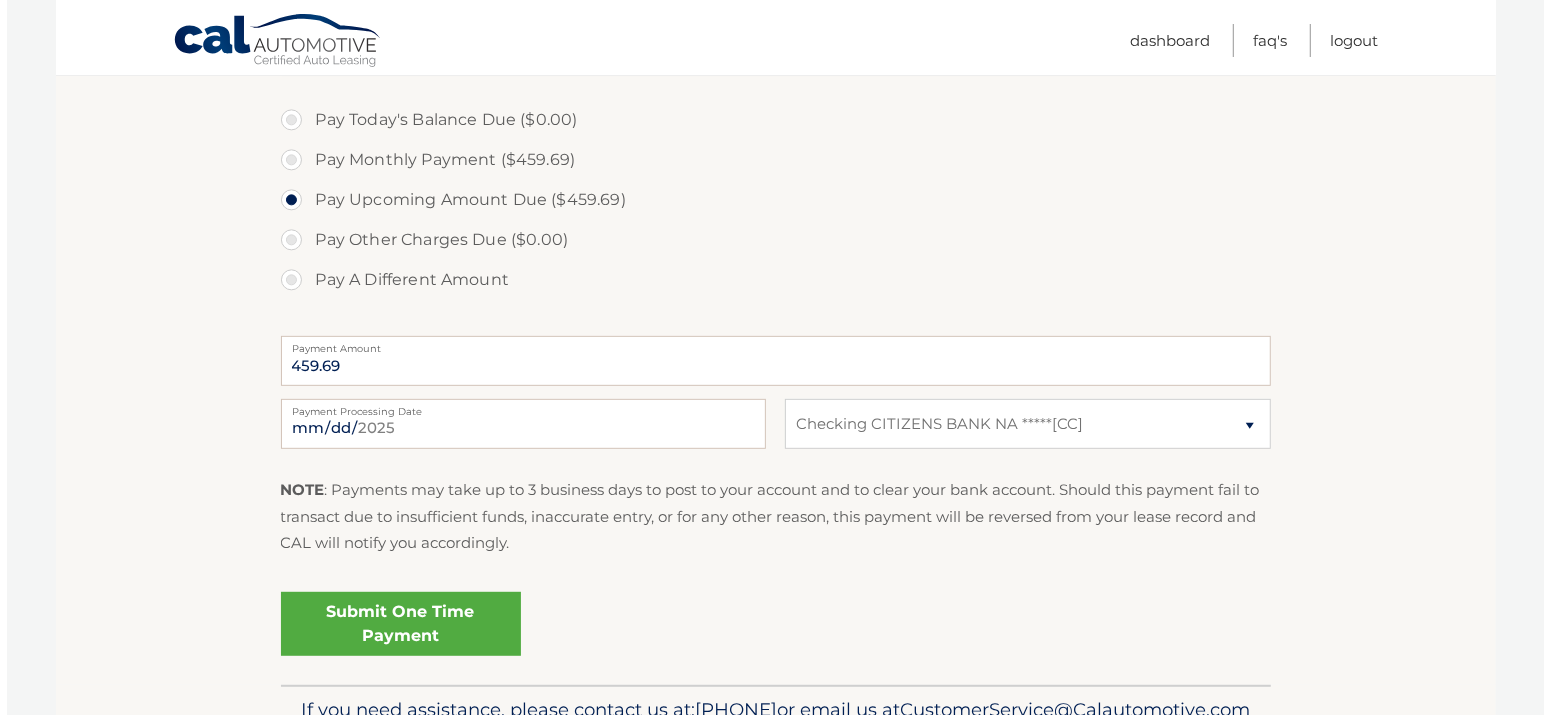 scroll, scrollTop: 636, scrollLeft: 0, axis: vertical 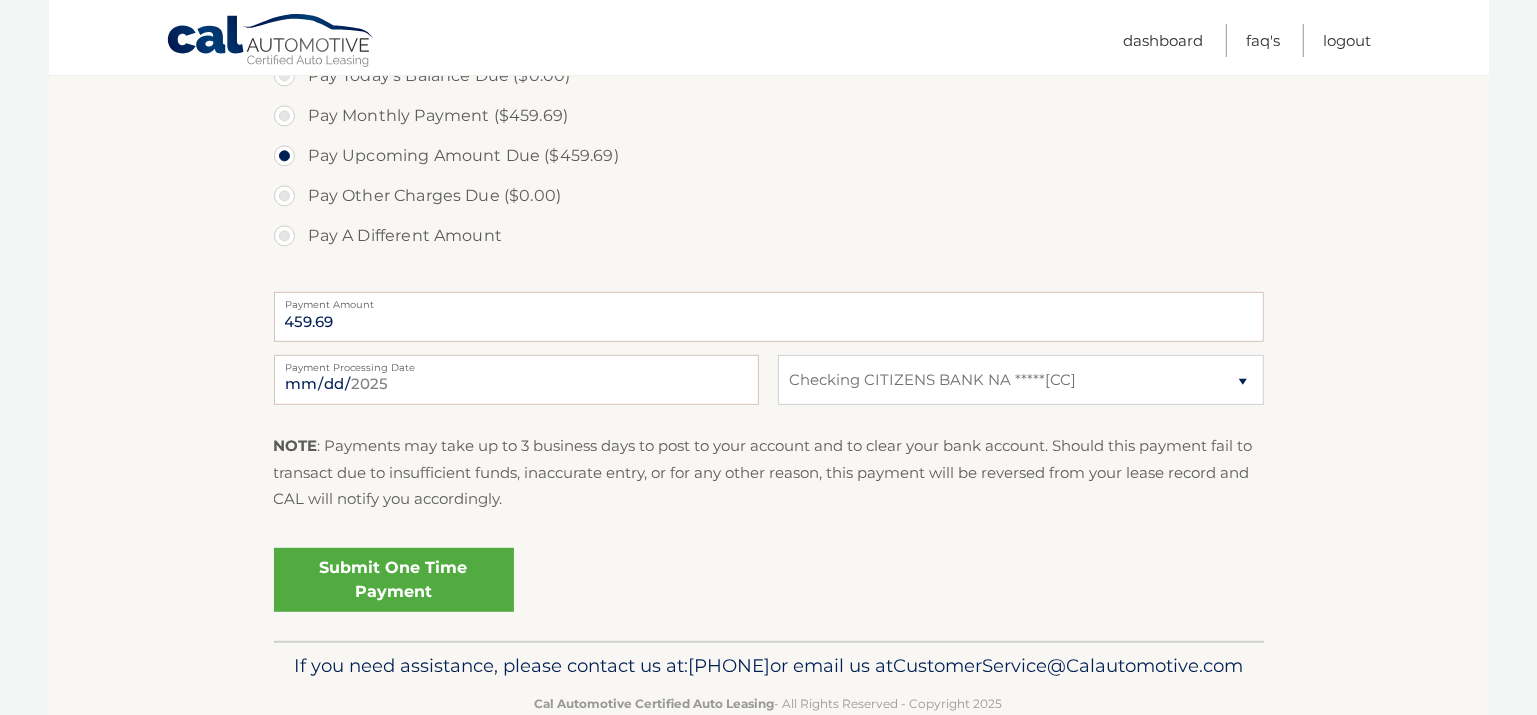 click on "Submit One Time Payment" at bounding box center [394, 580] 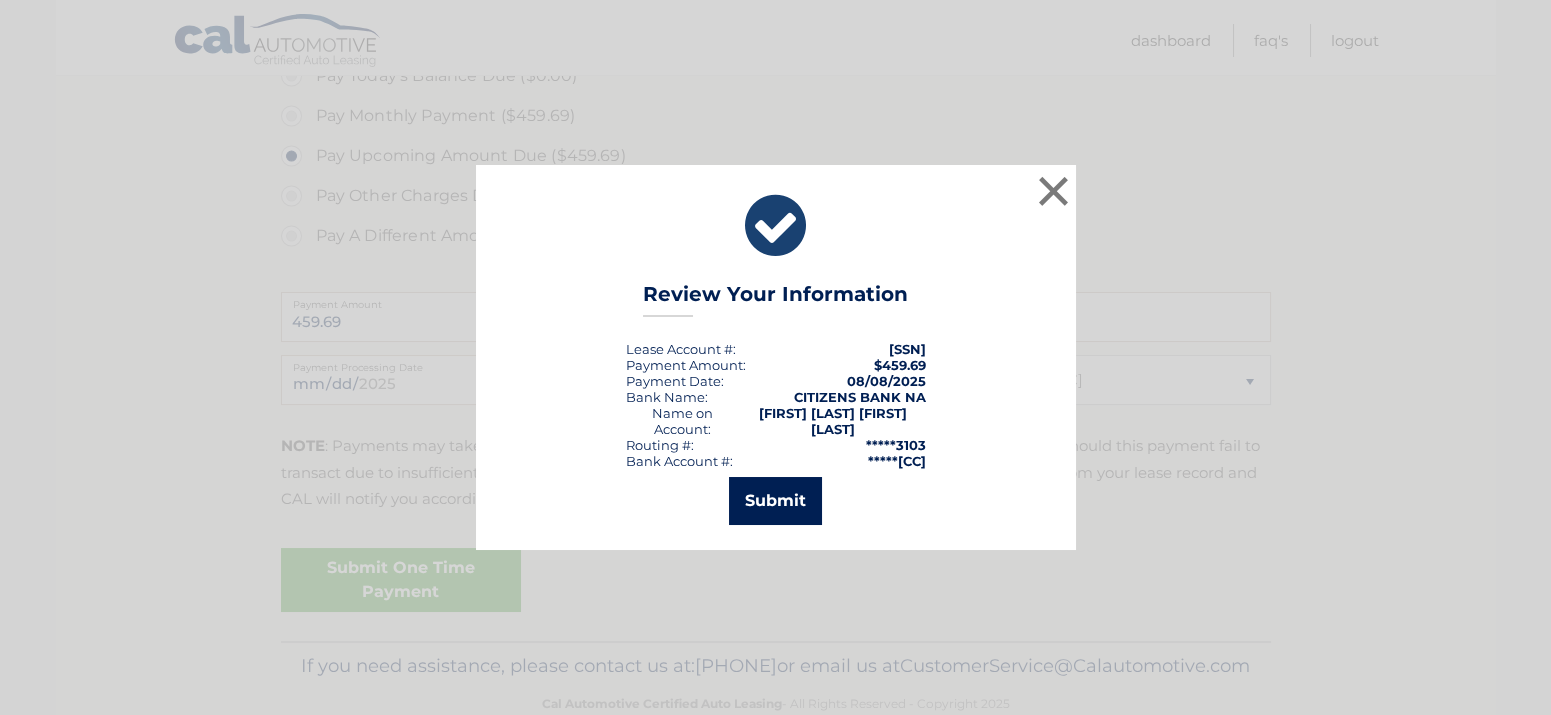 click on "Submit" at bounding box center [775, 501] 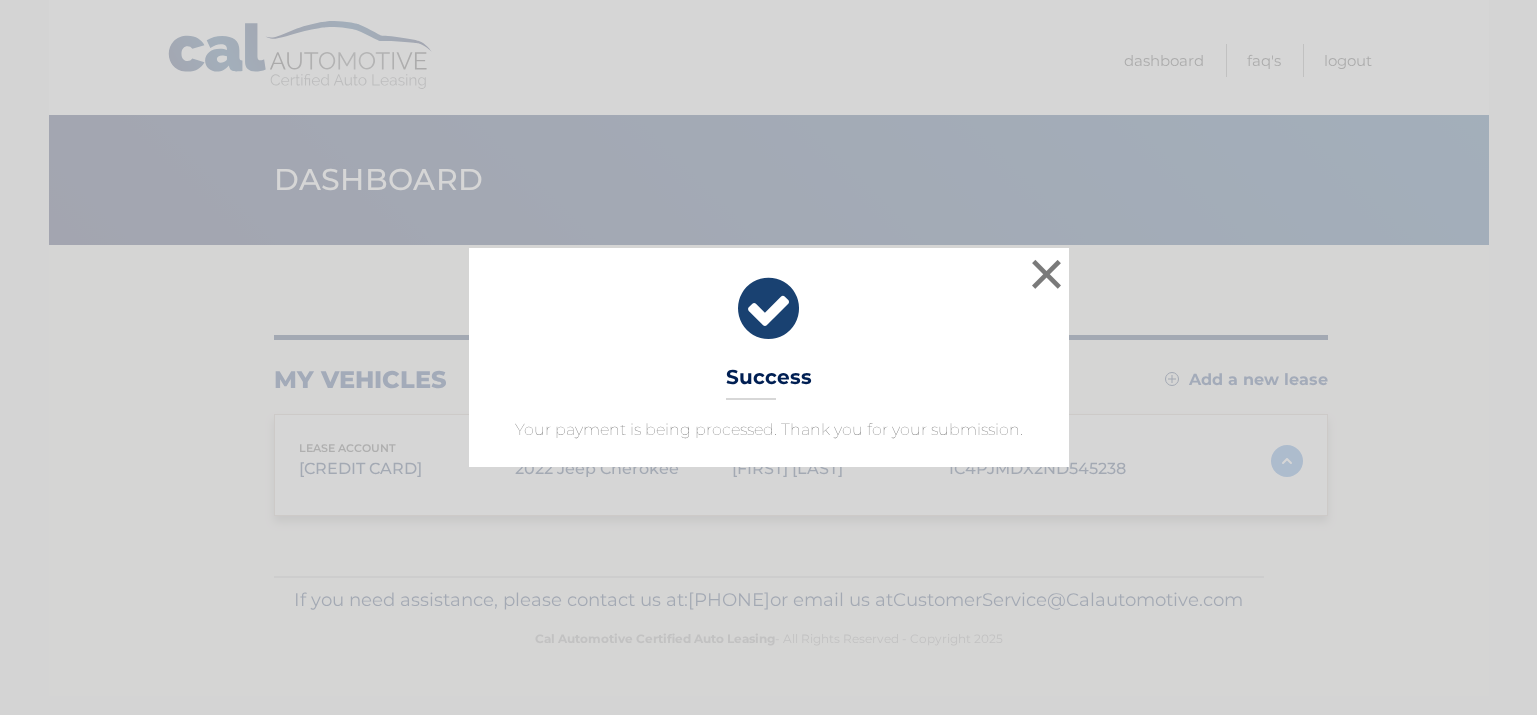 scroll, scrollTop: 0, scrollLeft: 0, axis: both 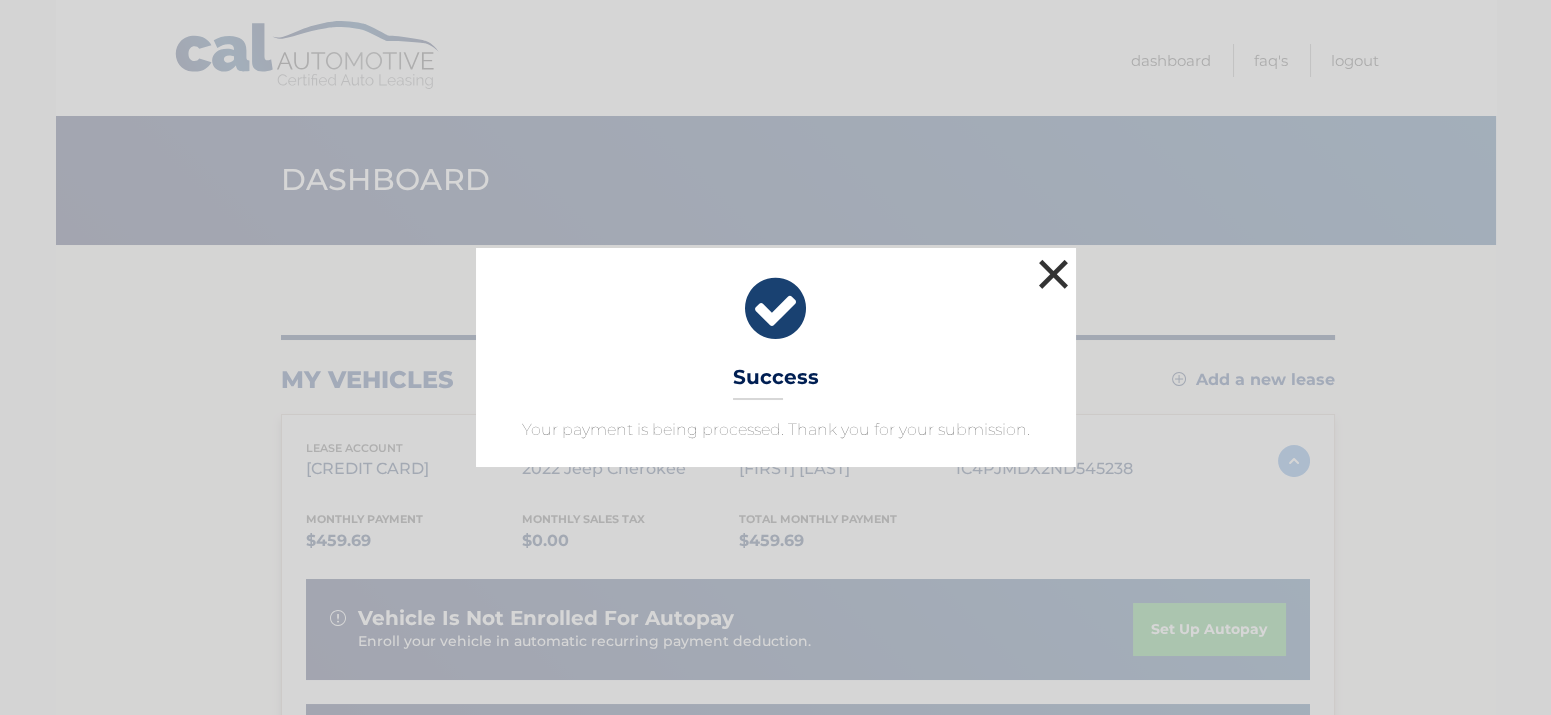click on "×" at bounding box center (1054, 274) 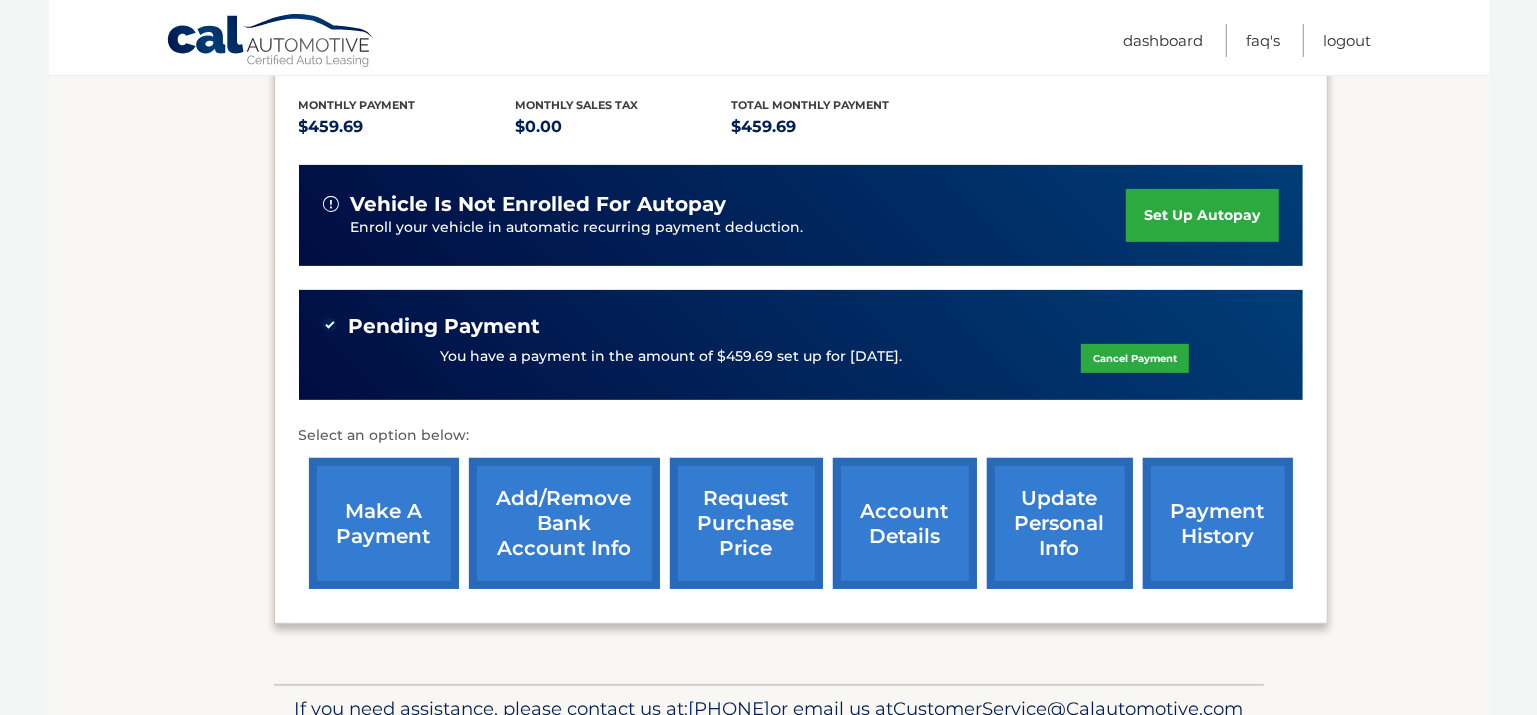 scroll, scrollTop: 454, scrollLeft: 0, axis: vertical 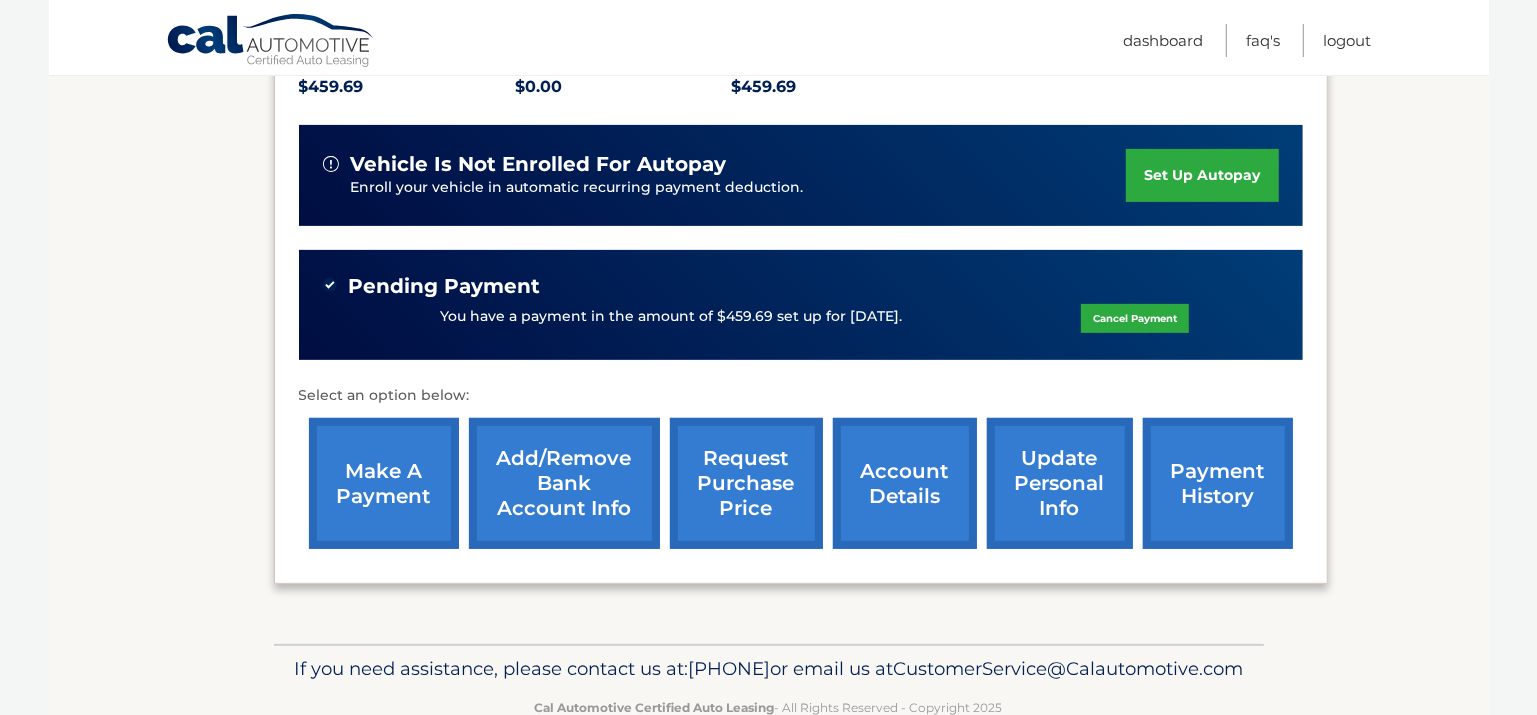 click on "You have a payment in the amount of $459.69 set up for 8/8/2025." at bounding box center (671, 317) 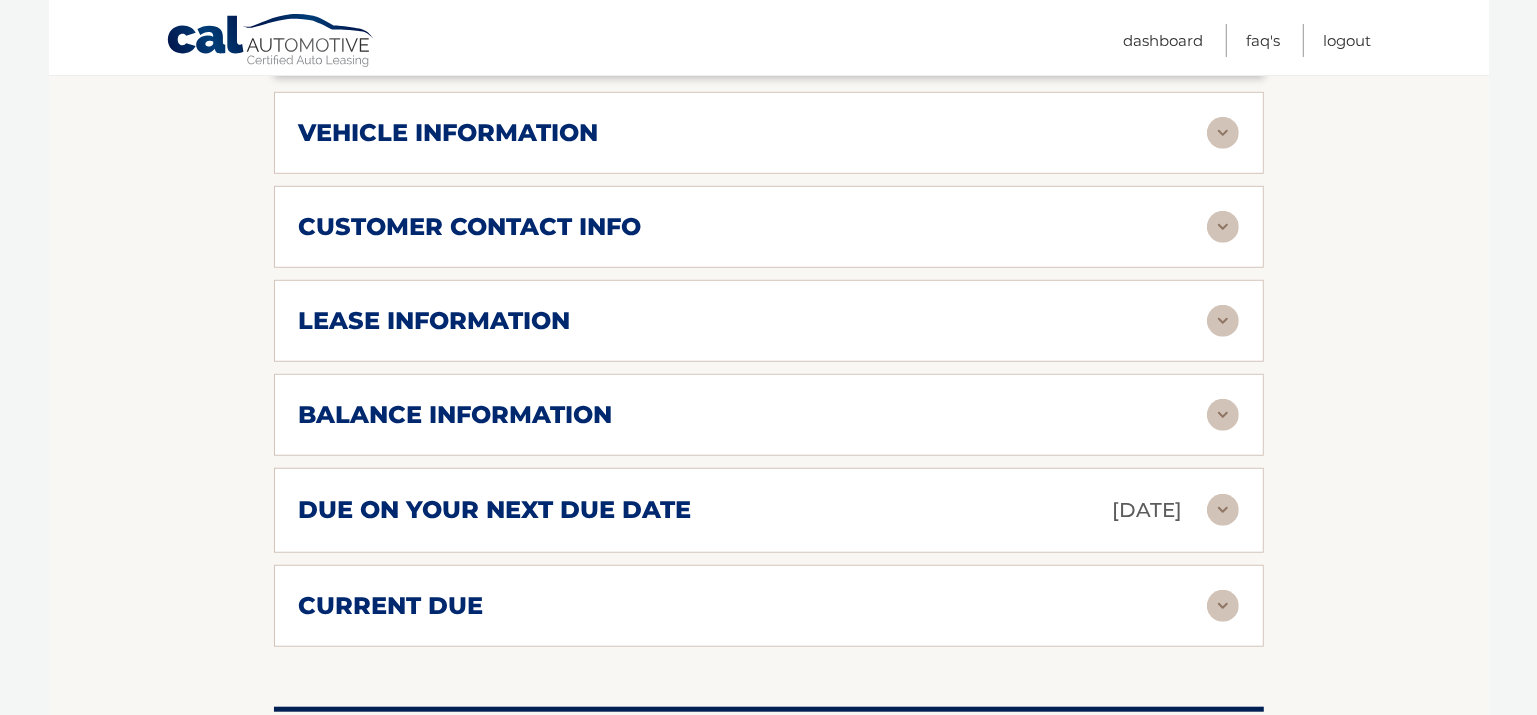 scroll, scrollTop: 956, scrollLeft: 0, axis: vertical 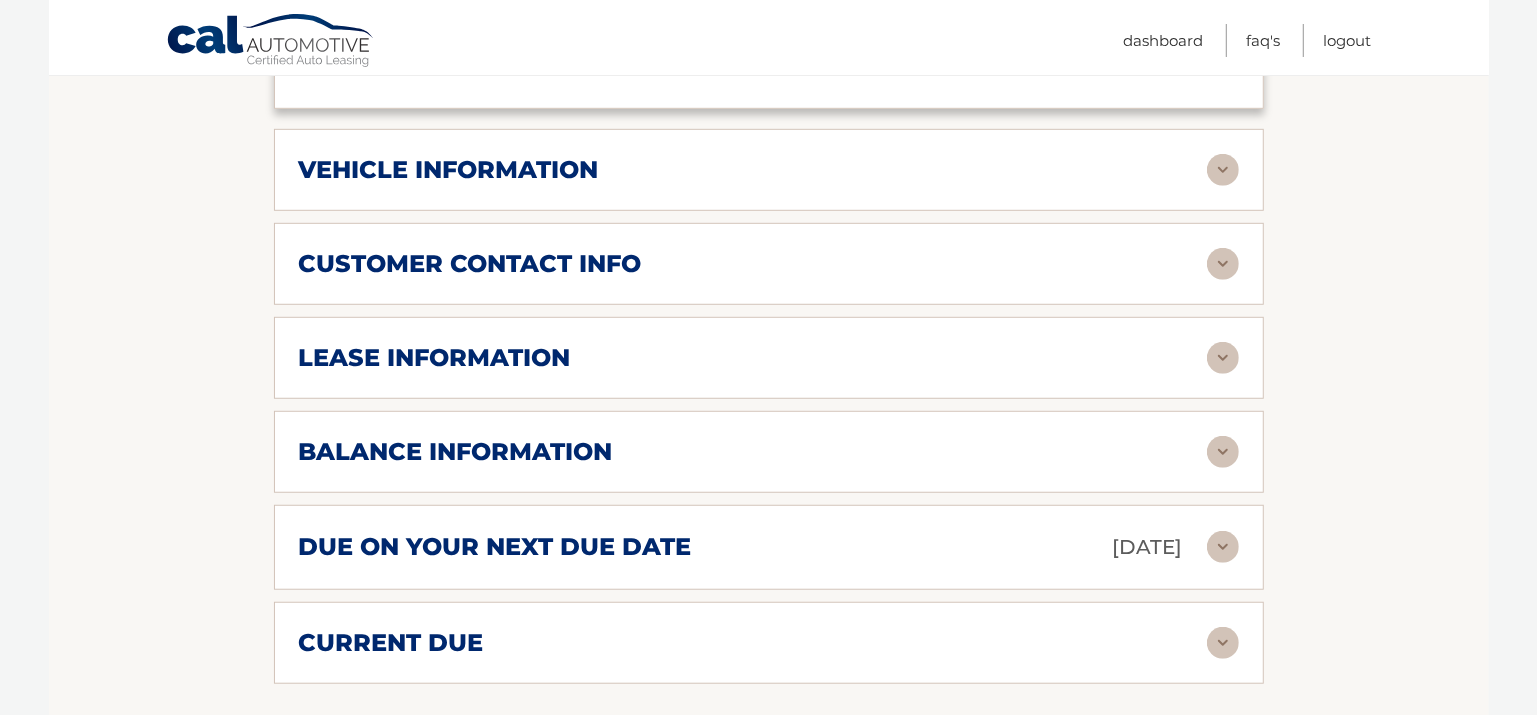 click at bounding box center [1223, 452] 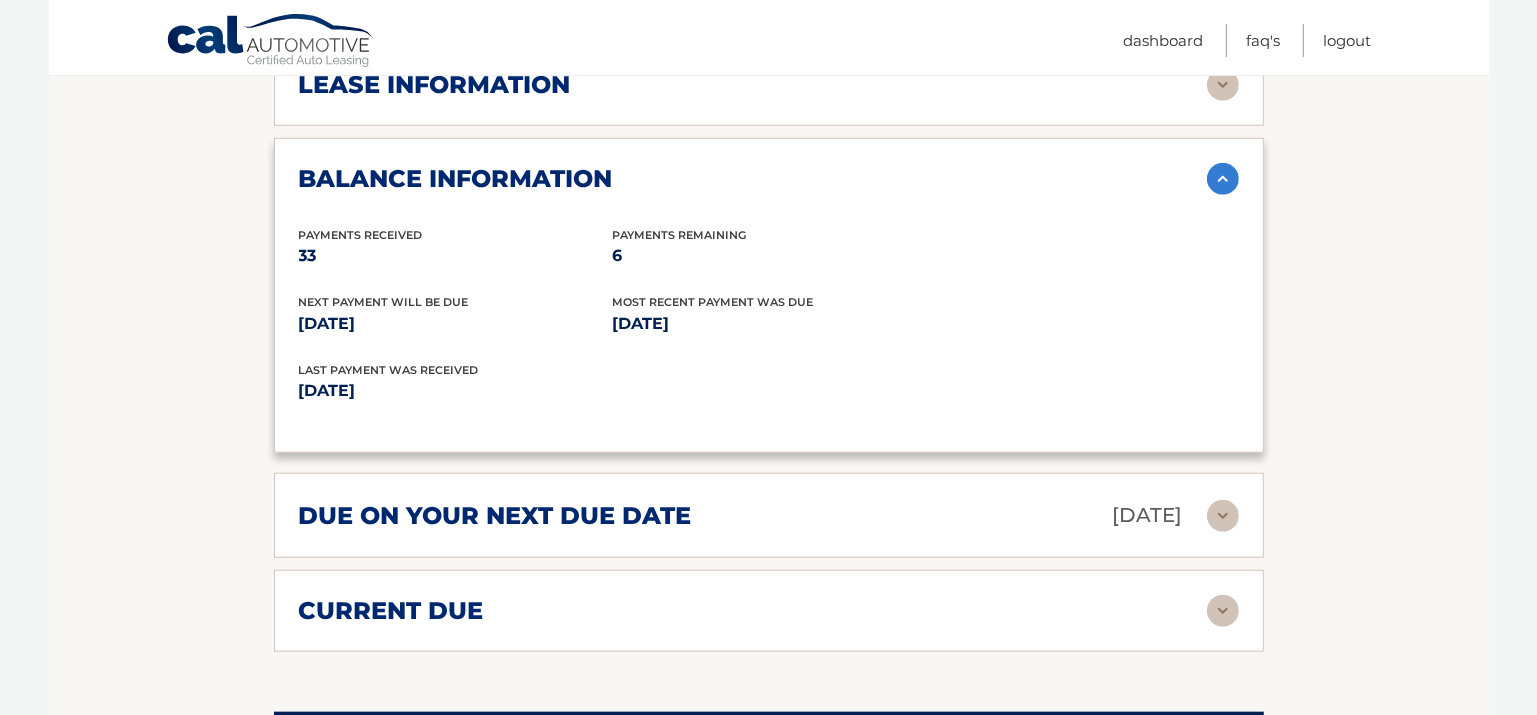 scroll, scrollTop: 1320, scrollLeft: 0, axis: vertical 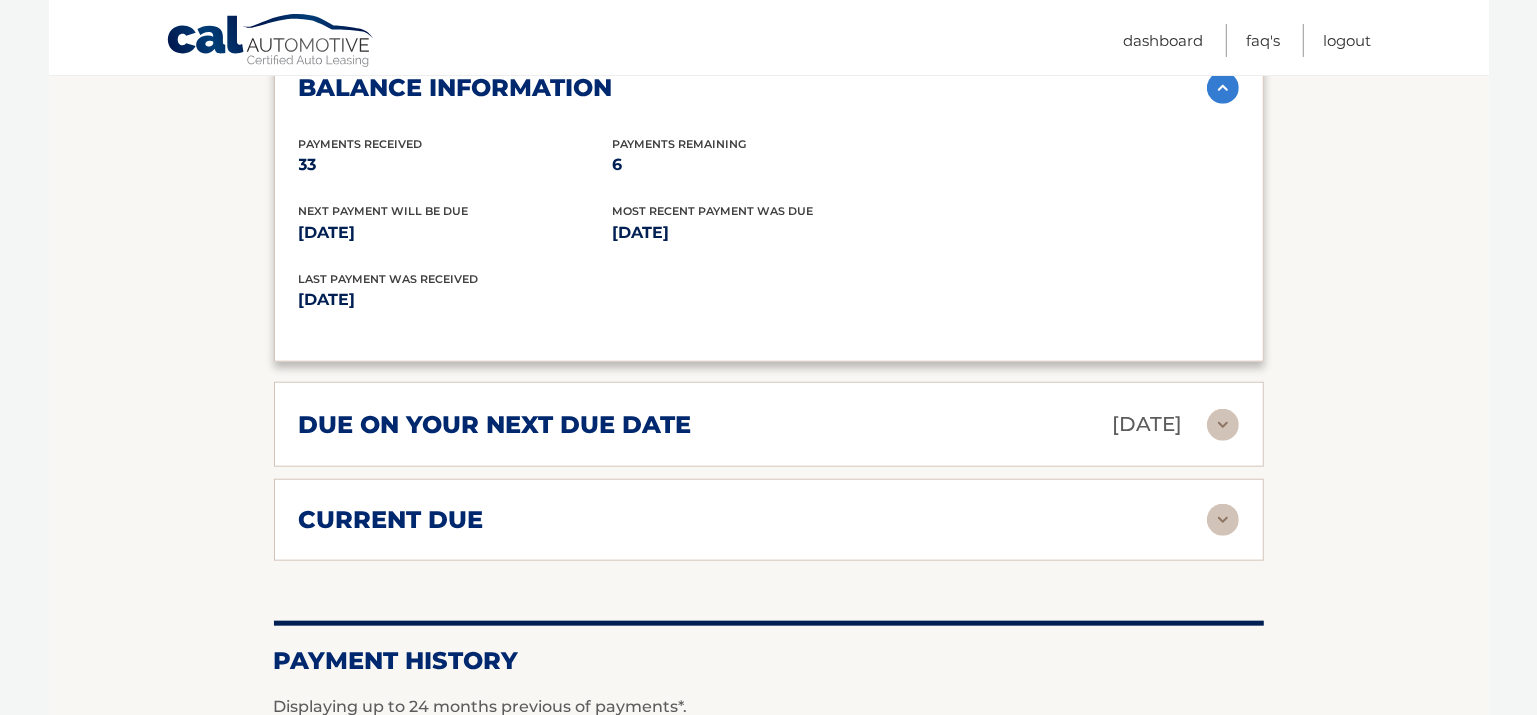 click at bounding box center [1223, 425] 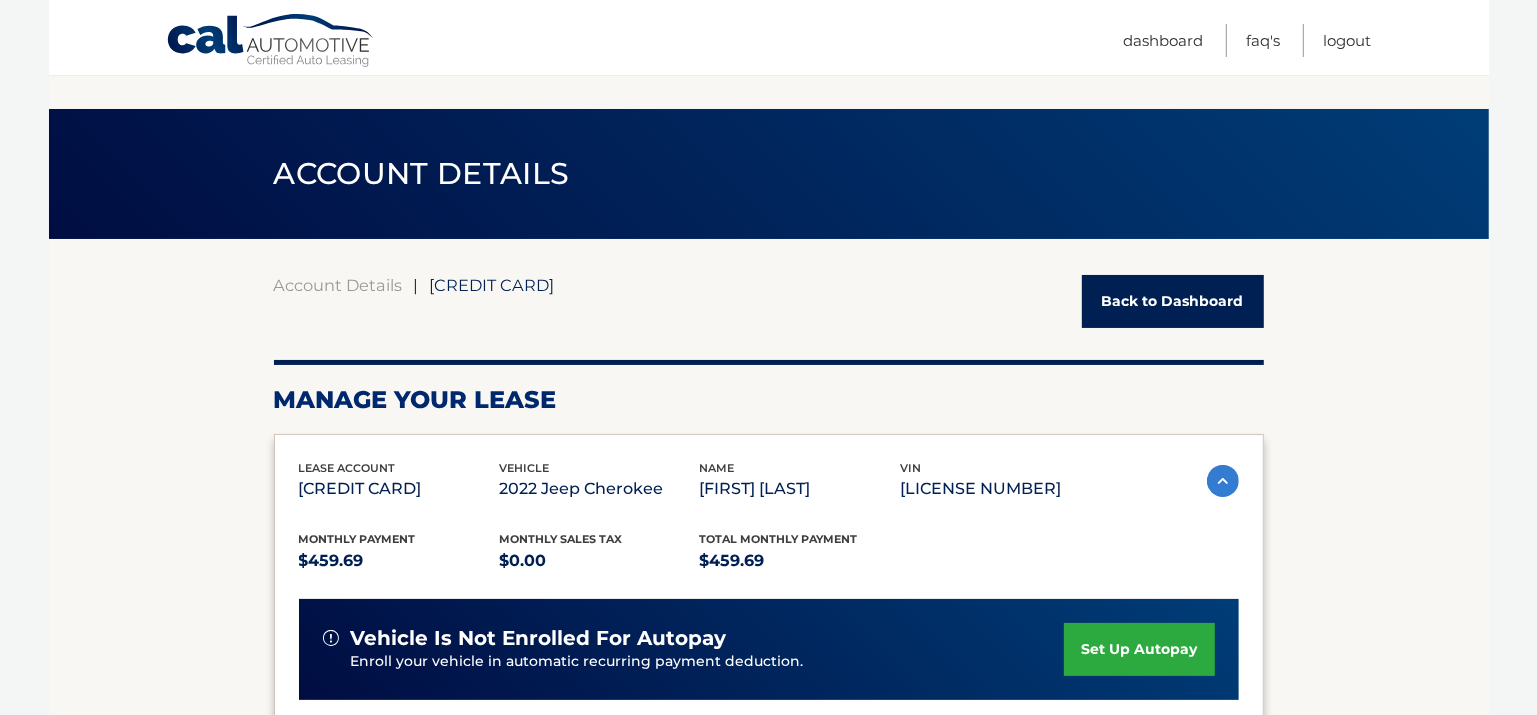scroll, scrollTop: 0, scrollLeft: 0, axis: both 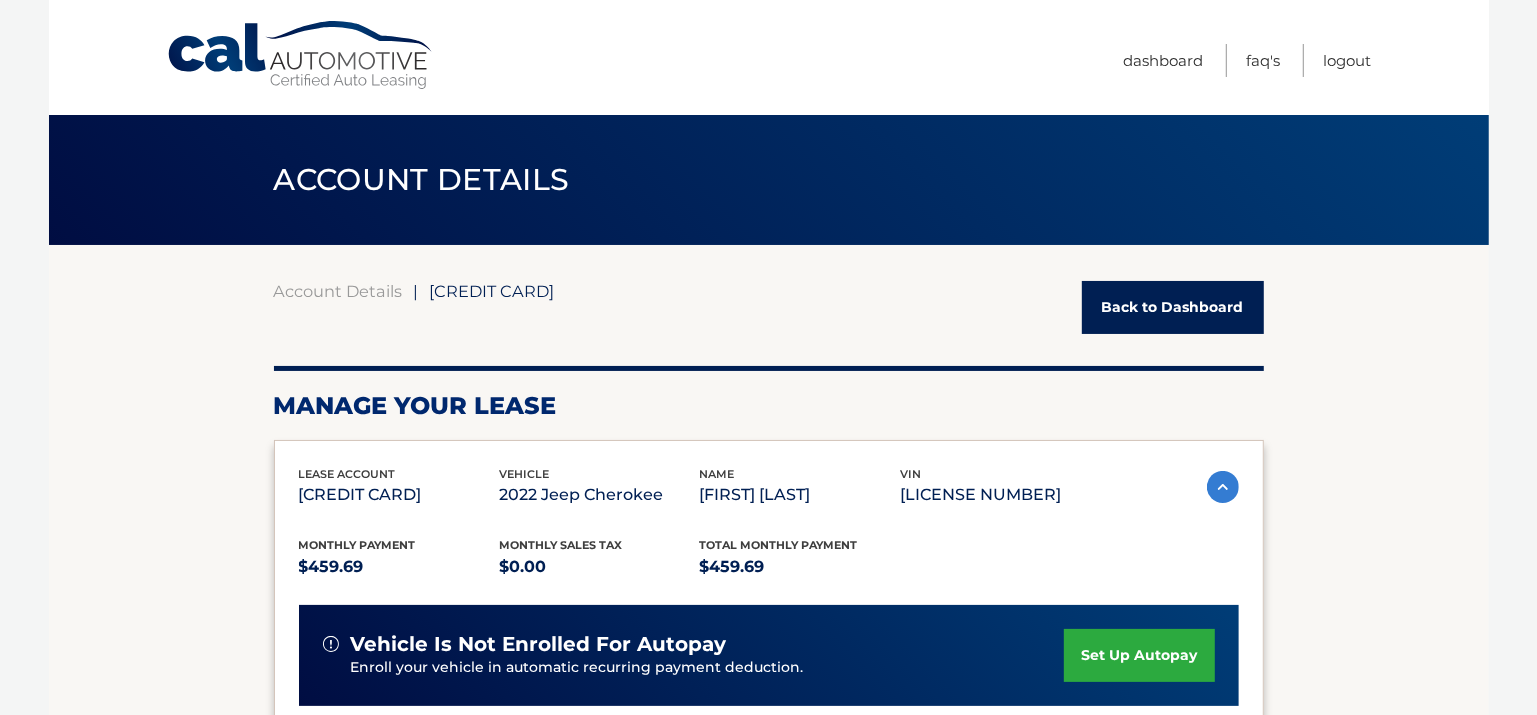 click on "Back to Dashboard" at bounding box center (1173, 307) 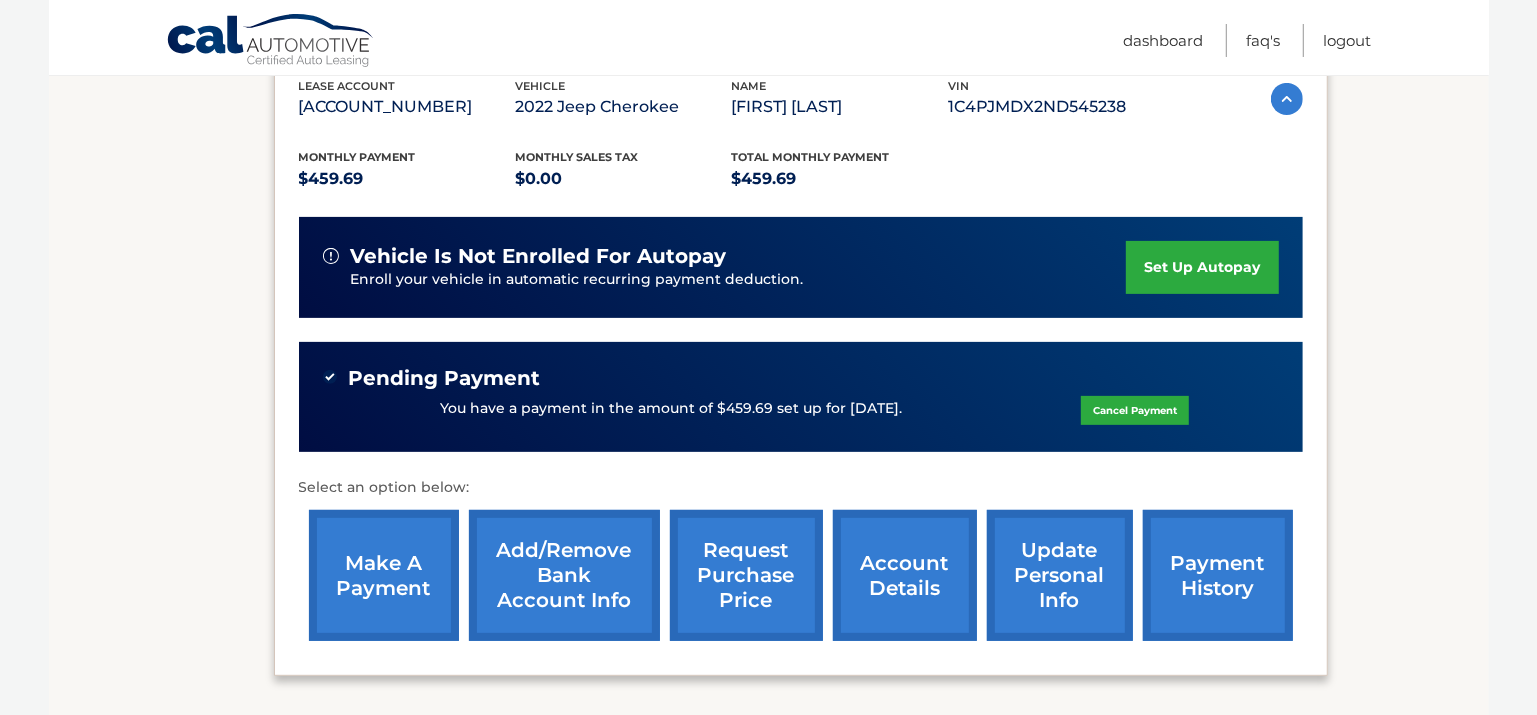 scroll, scrollTop: 363, scrollLeft: 0, axis: vertical 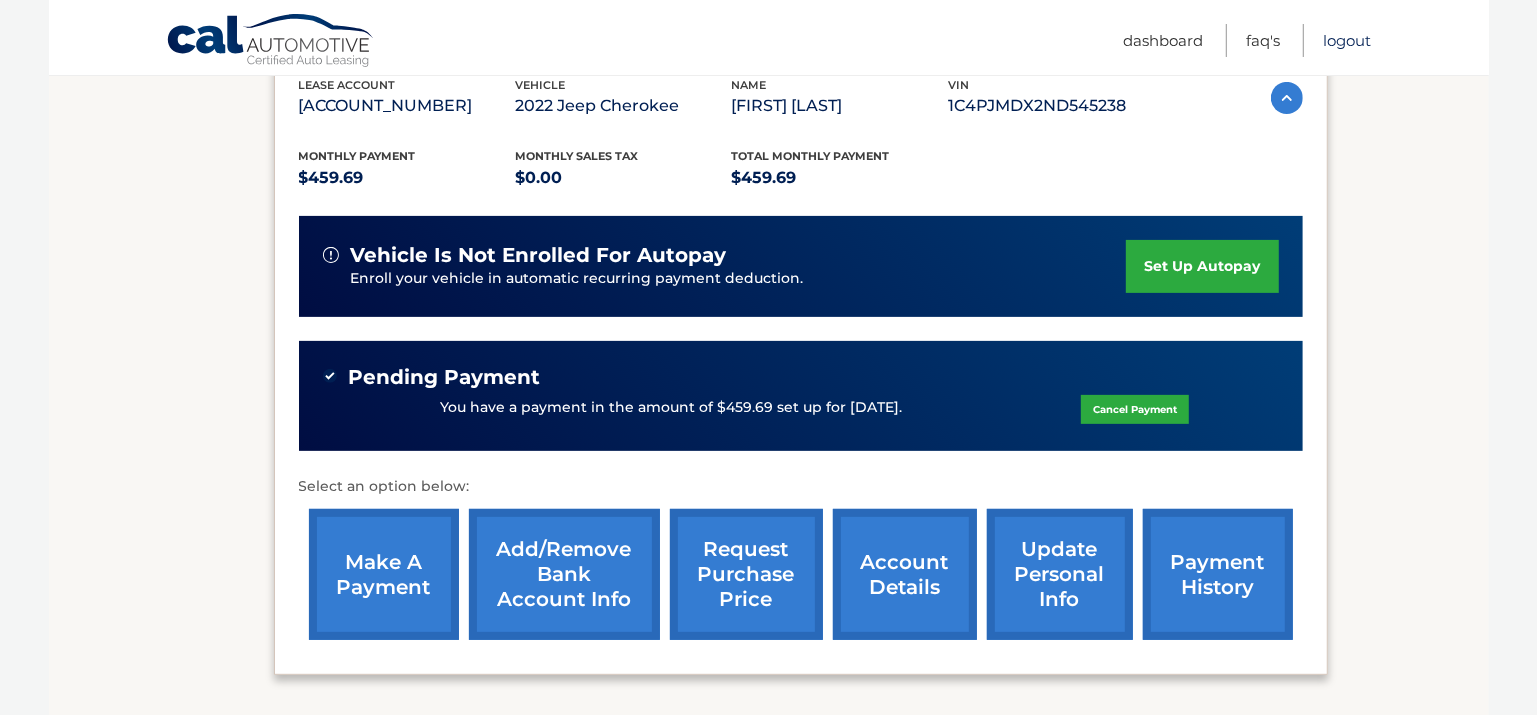 click on "Logout" at bounding box center (1348, 40) 